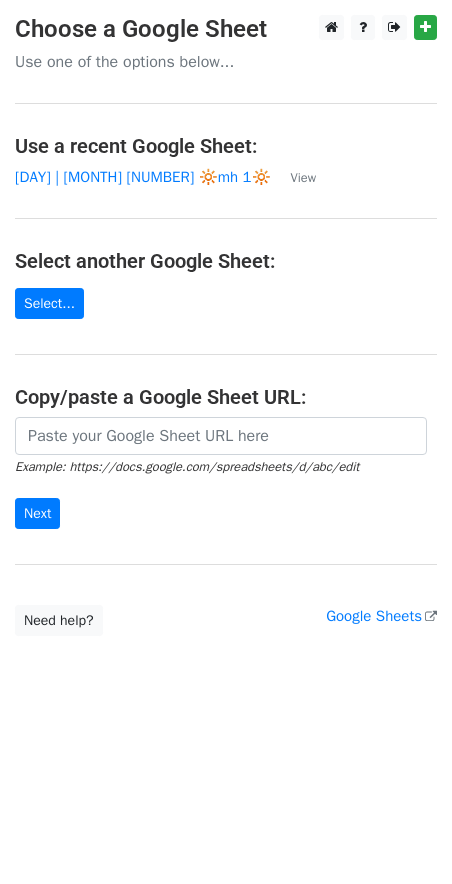 scroll, scrollTop: 0, scrollLeft: 0, axis: both 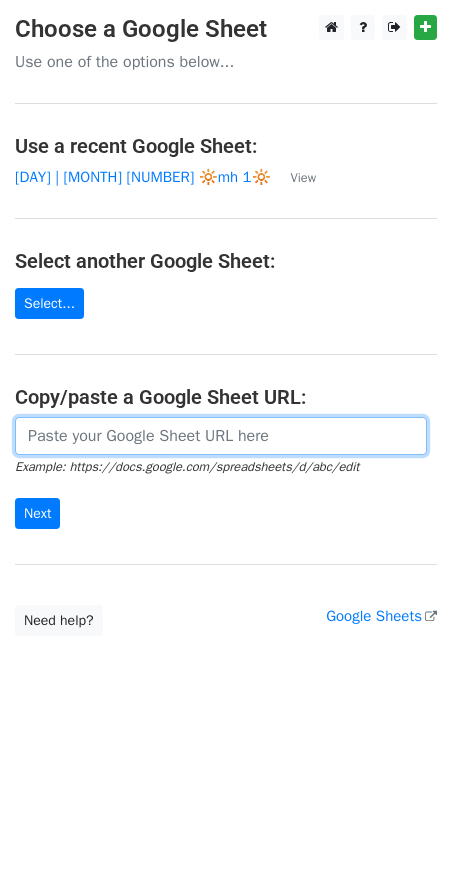 click at bounding box center (221, 436) 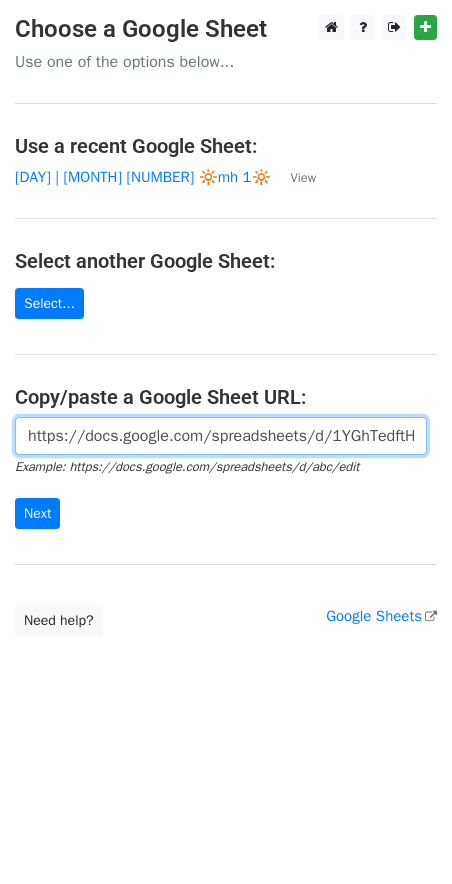 scroll, scrollTop: 0, scrollLeft: 444, axis: horizontal 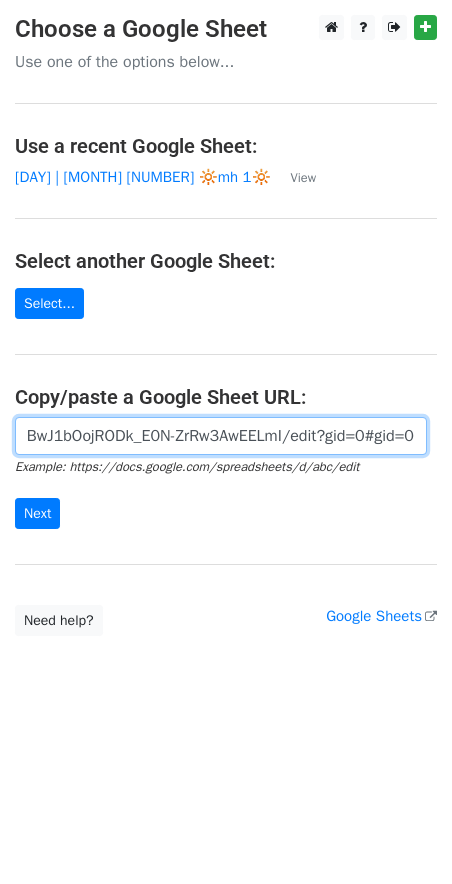 type on "https://docs.google.com/spreadsheets/d/1YGhTedftHQ-lLYBwJ1bOojRODk_E0N-ZrRw3AwEELmI/edit?gid=0#gid=0" 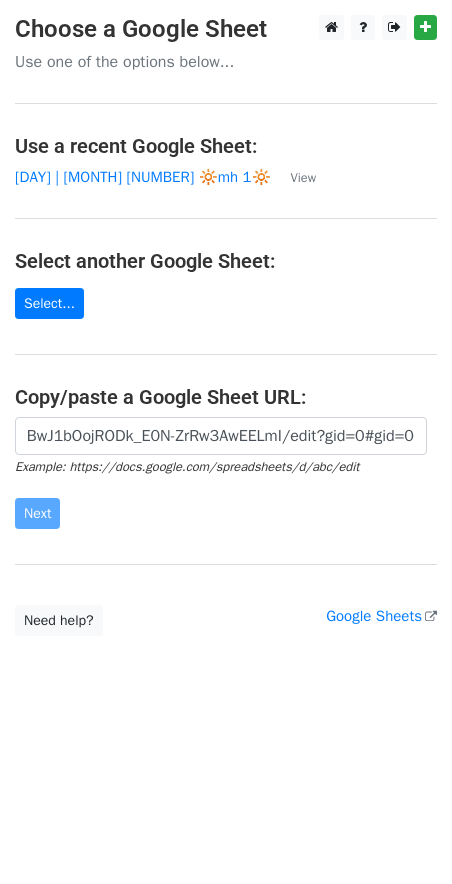 scroll, scrollTop: 0, scrollLeft: 0, axis: both 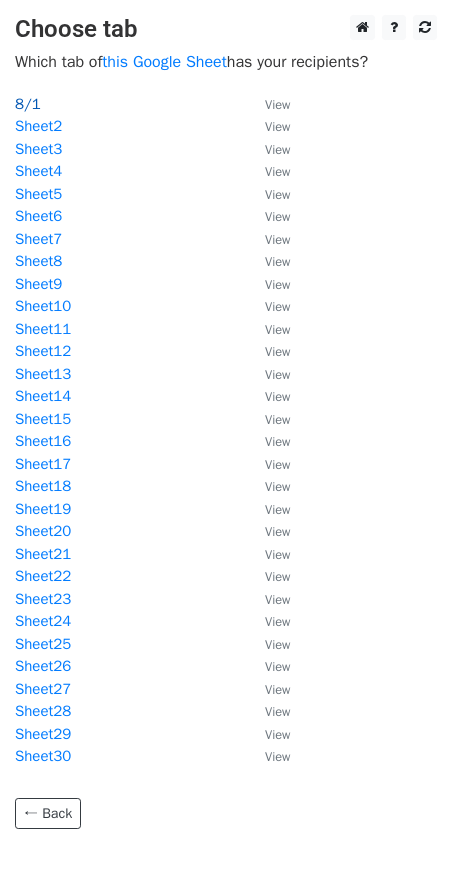 click on "8/1" at bounding box center [28, 104] 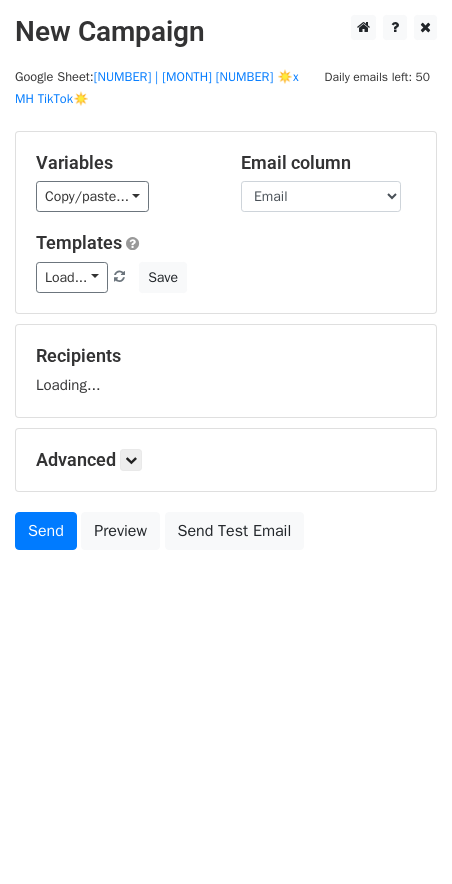 scroll, scrollTop: 0, scrollLeft: 0, axis: both 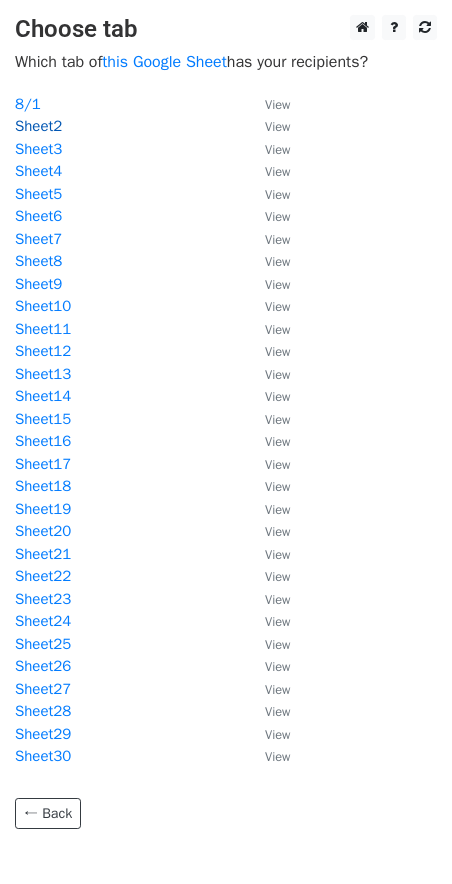 click on "Sheet2" at bounding box center [38, 126] 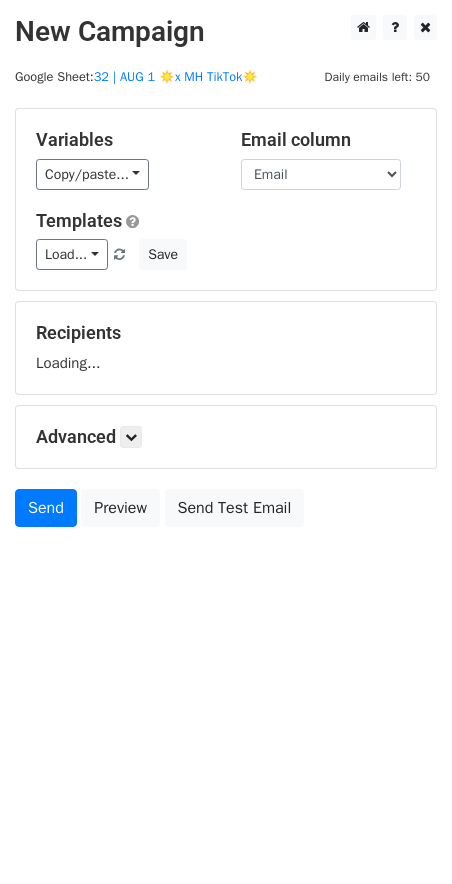 scroll, scrollTop: 0, scrollLeft: 0, axis: both 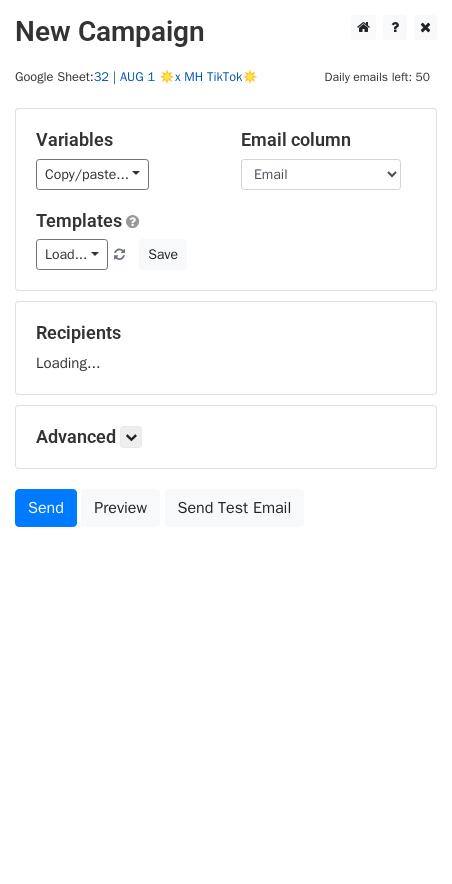click on "32 | AUG 1 ☀️x MH TikTok☀️" at bounding box center [176, 77] 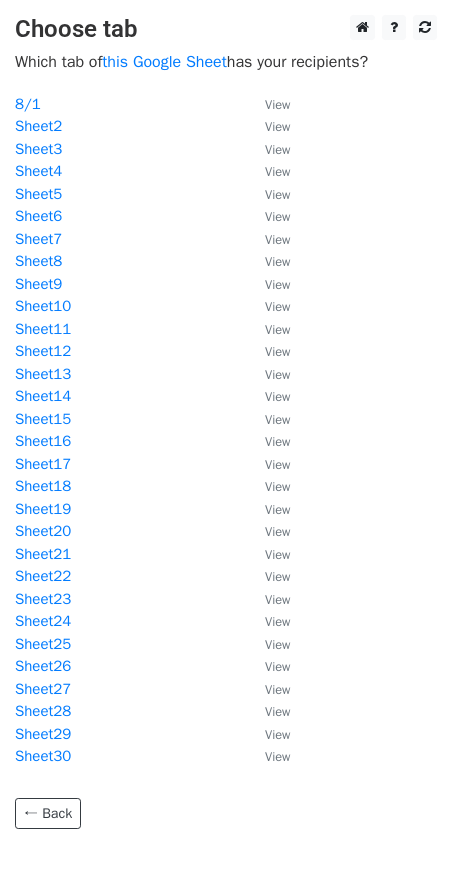scroll, scrollTop: 104, scrollLeft: 0, axis: vertical 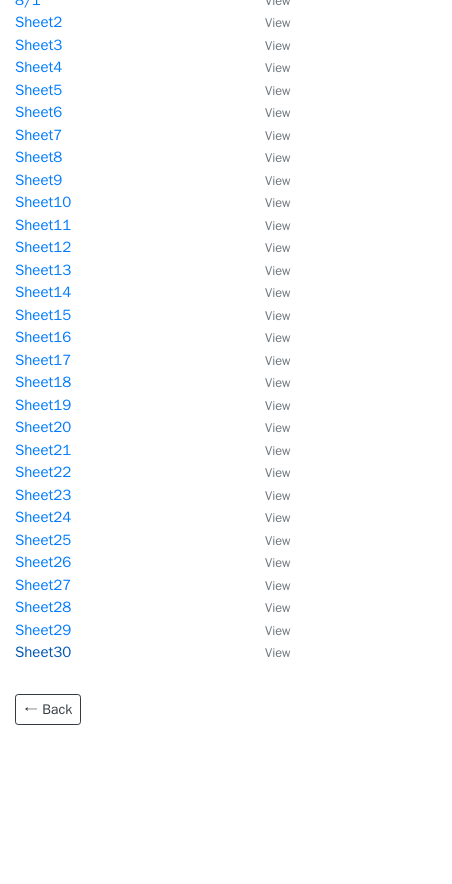 click on "Sheet30" at bounding box center (43, 652) 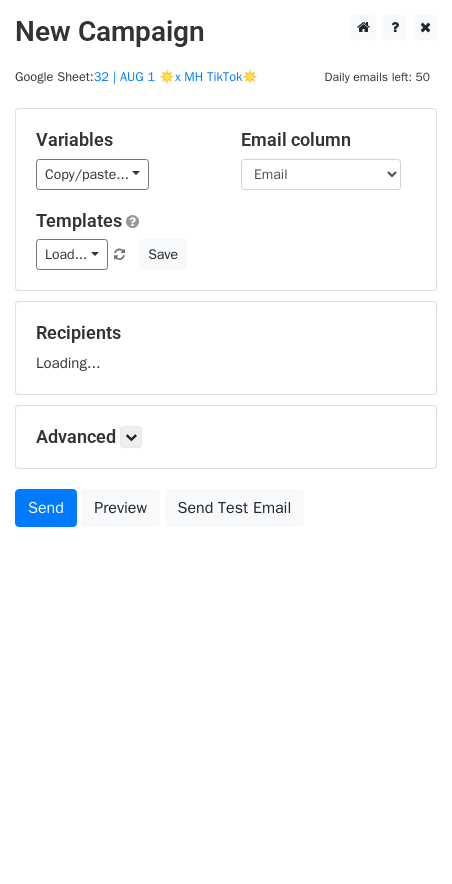 scroll, scrollTop: 0, scrollLeft: 0, axis: both 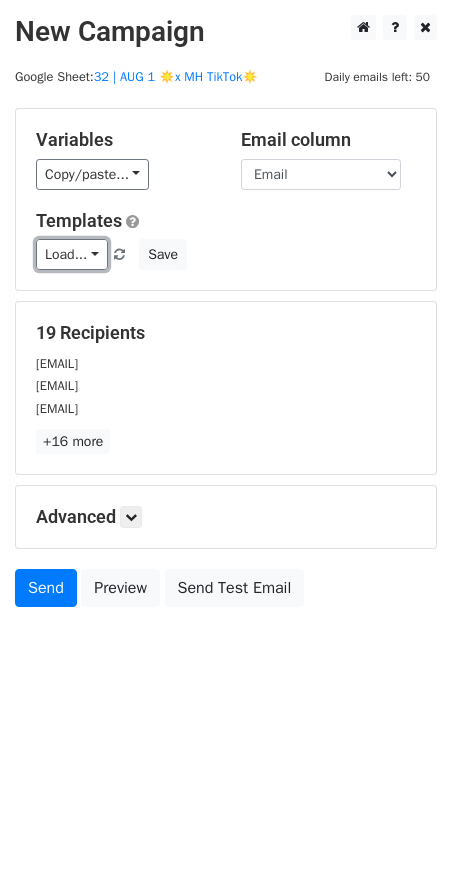 drag, startPoint x: 58, startPoint y: 255, endPoint x: 102, endPoint y: 282, distance: 51.62364 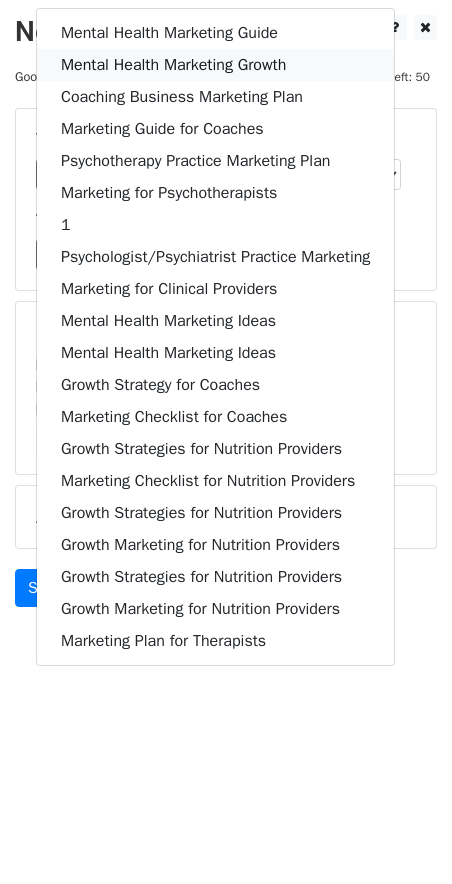 click on "Mental Health Marketing Growth" at bounding box center (215, 65) 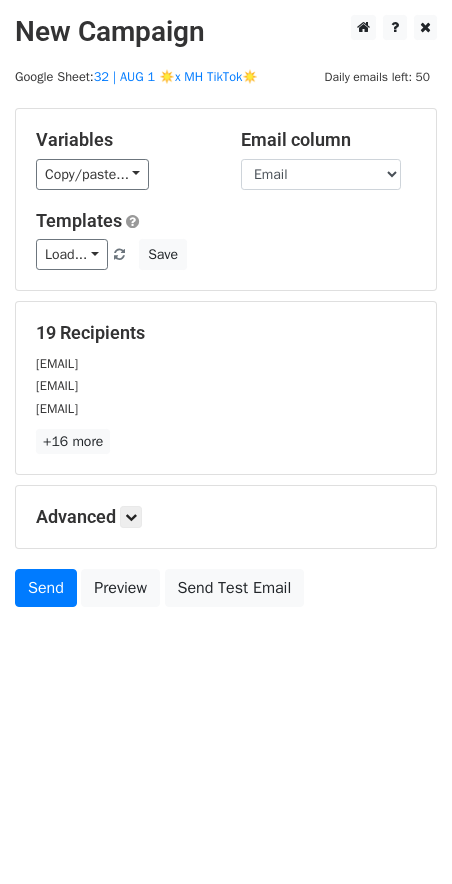 click on "Variables
Copy/paste...
{{Email}}
Email column
Email
Templates
Load...
Mental Health Marketing Guide
Mental Health Marketing Growth
Coaching Business Marketing Plan
Marketing Guide for Coaches
Psychotherapy Practice Marketing Plan
Marketing for Psychotherapists
1
Psychologist/Psychiatrist Practice Marketing
Marketing for Clinical Providers
Mental Health Marketing Ideas
Mental Health Marketing Ideas
Growth Strategy for Coaches
Marketing Checklist for Coaches
Growth Strategies for Nutrition Providers
Marketing Checklist for Nutrition Providers
Growth Strategies for Nutrition Providers
Growth Marketing for Nutrition Providers
Growth Strategies for Nutrition Providers
Growth Marketing for Nutrition Providers
Marketing Plan for Therapists
Save
19 Recipients
yumiki0901@hotmail.com
yummury@aol.com
yunuen.aguilar.r@hotmail.com
+16 more
19 Recipients" at bounding box center [226, 362] 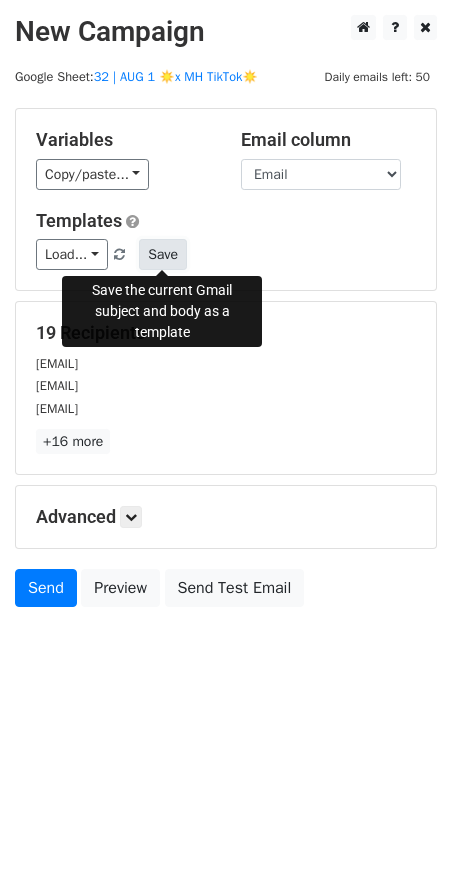 click on "Save" at bounding box center (163, 254) 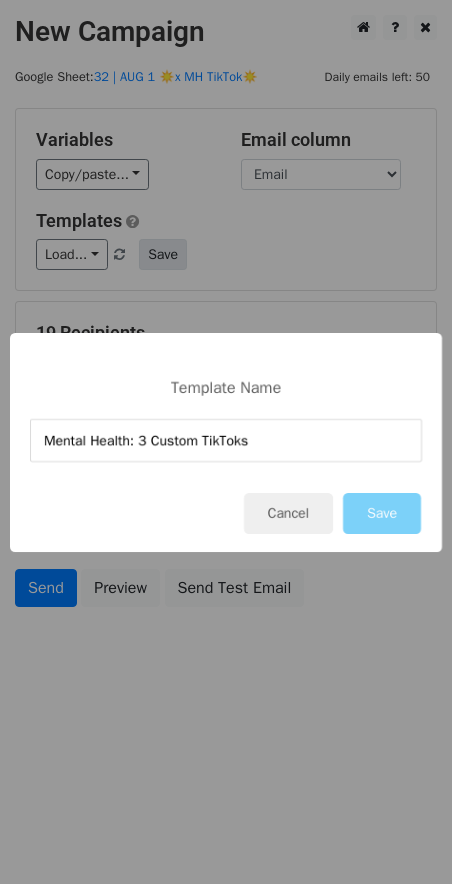 type on "Mental Health: 3 Custom TikToks" 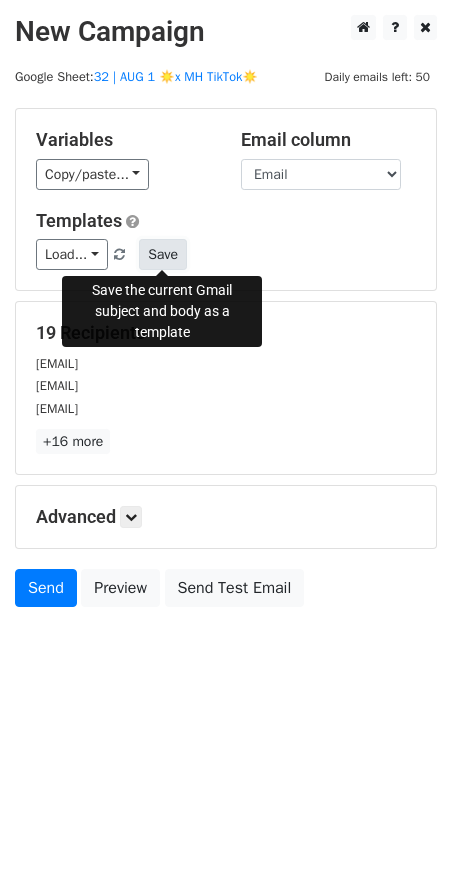 click on "Save" at bounding box center [163, 254] 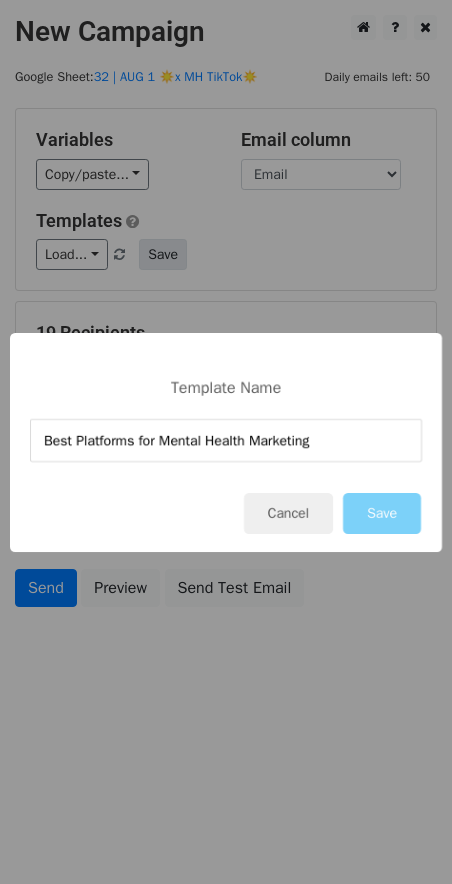 type on "Best Platforms for Mental Health Marketing" 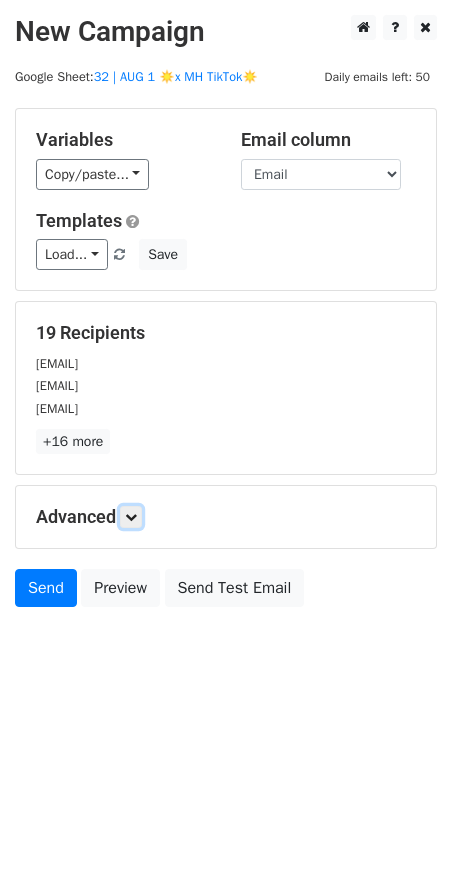 drag, startPoint x: 132, startPoint y: 515, endPoint x: 164, endPoint y: 564, distance: 58.5235 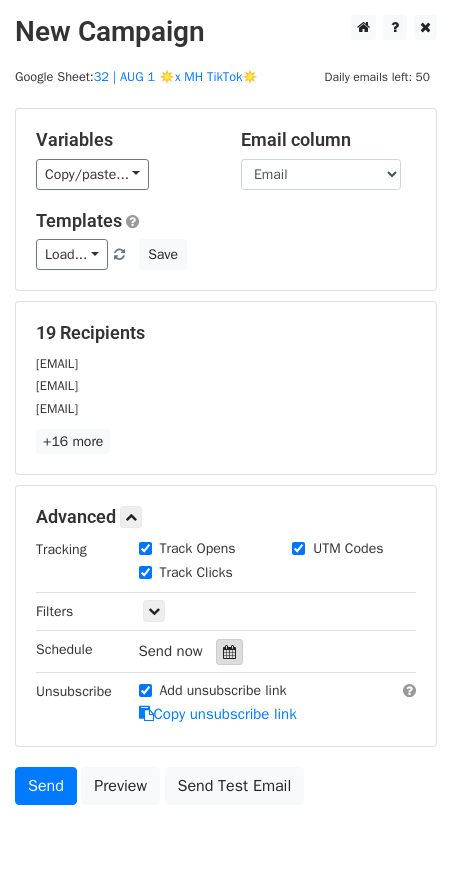 click at bounding box center [229, 652] 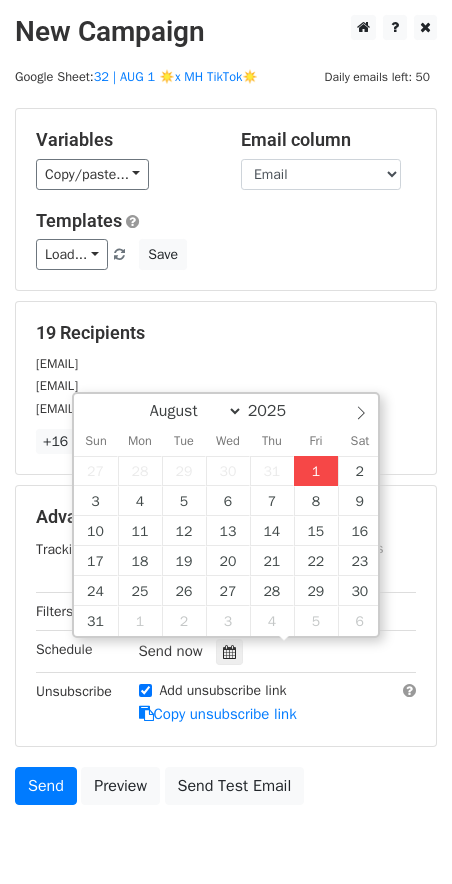 type on "2025-08-01 12:00" 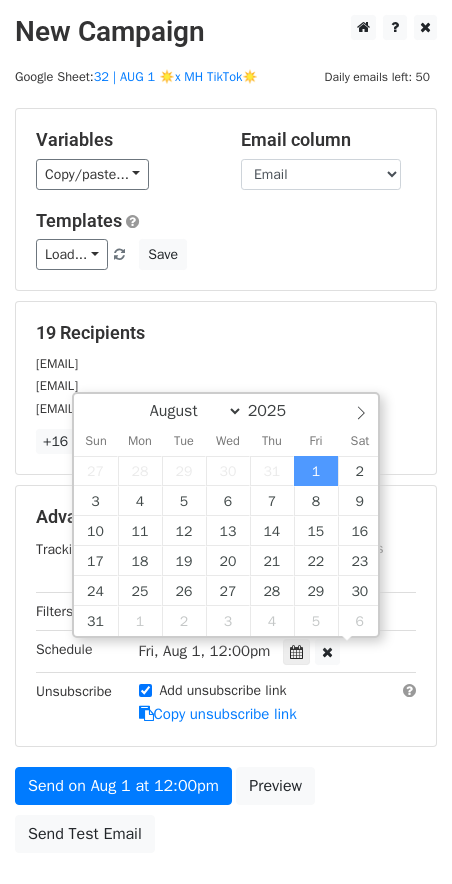 scroll, scrollTop: 0, scrollLeft: 0, axis: both 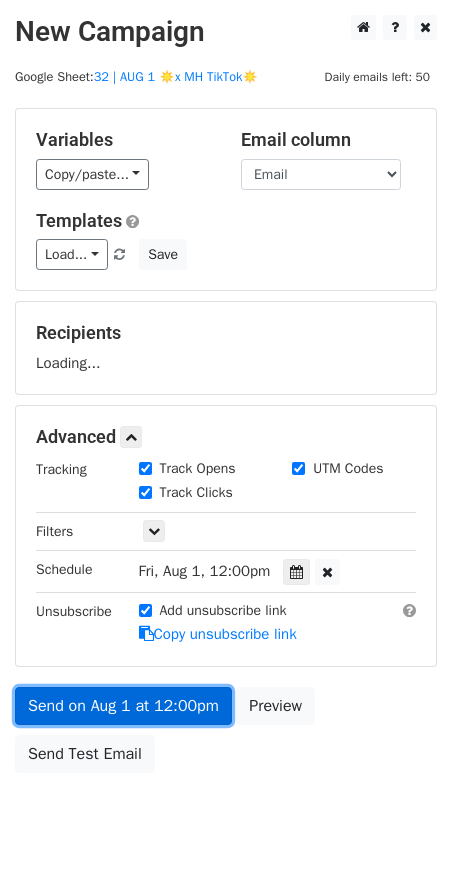 click on "Send on Aug 1 at 12:00pm" at bounding box center [123, 706] 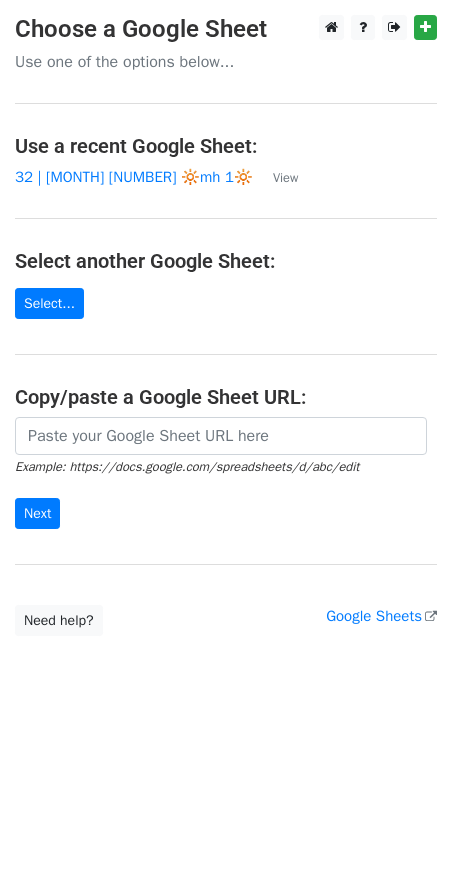 scroll, scrollTop: 0, scrollLeft: 0, axis: both 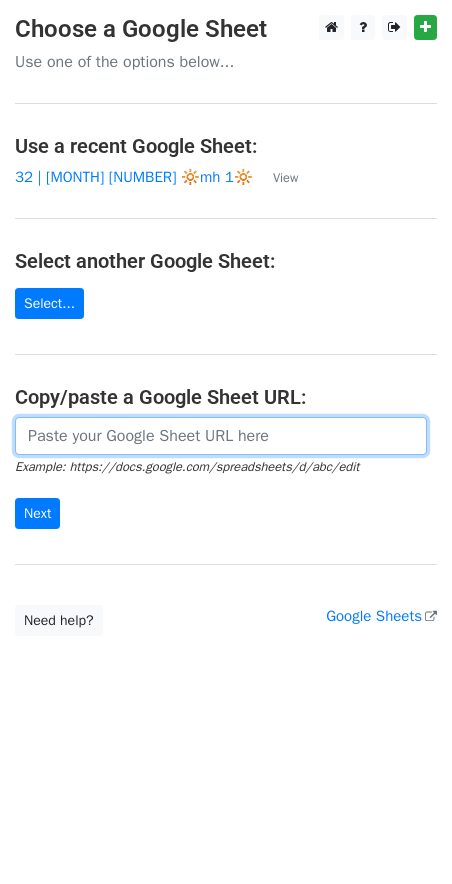 click at bounding box center [221, 436] 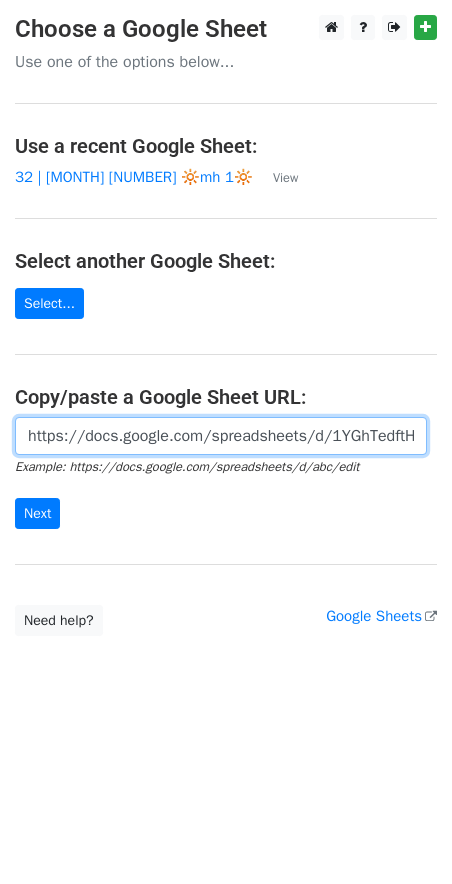 scroll, scrollTop: 0, scrollLeft: 444, axis: horizontal 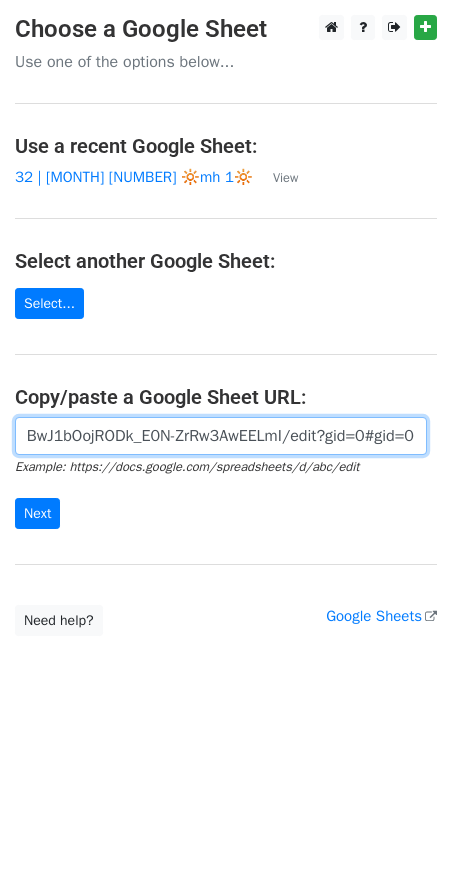 type on "https://docs.google.com/spreadsheets/d/1YGhTedftHQ-lLYBwJ1bOojRODk_E0N-ZrRw3AwEELmI/edit?gid=0#gid=0" 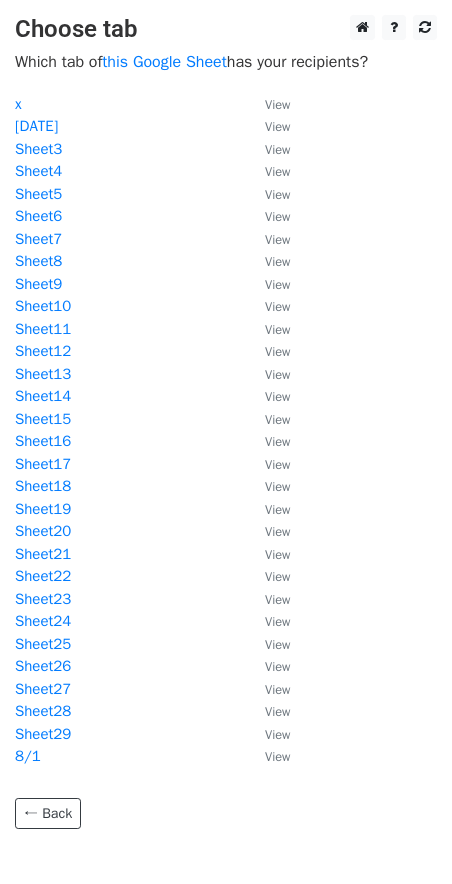 scroll, scrollTop: 0, scrollLeft: 0, axis: both 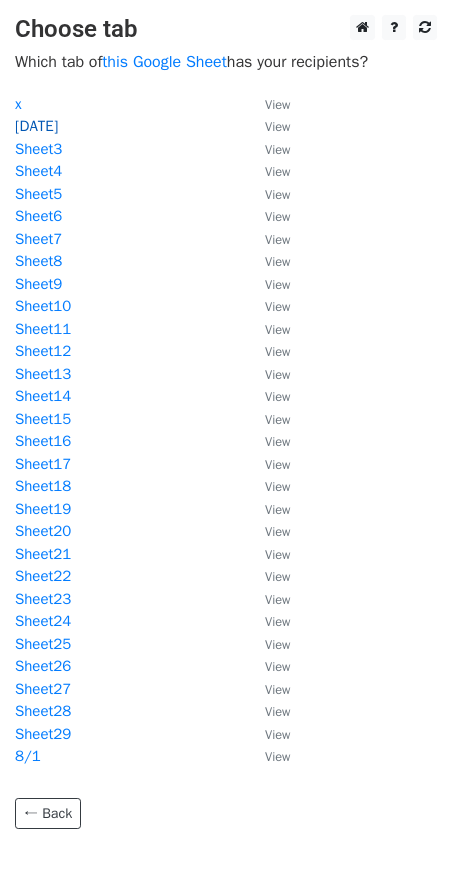 click on "8/2" at bounding box center [36, 126] 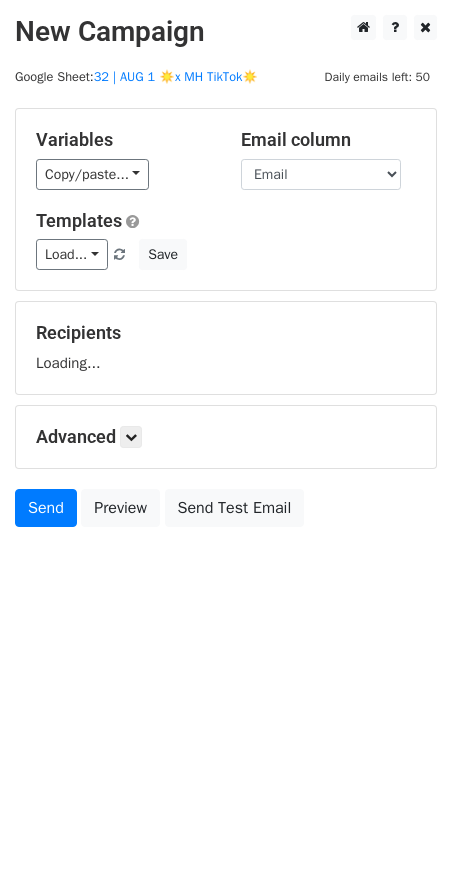 scroll, scrollTop: 0, scrollLeft: 0, axis: both 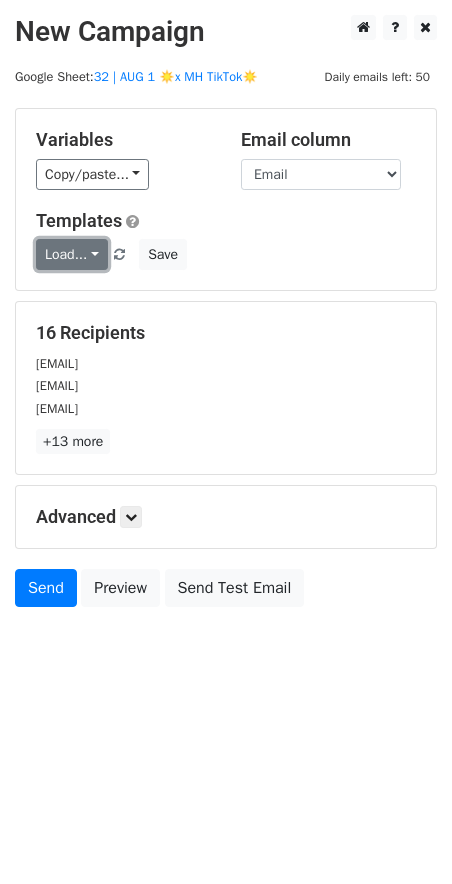 click on "Load..." at bounding box center [72, 254] 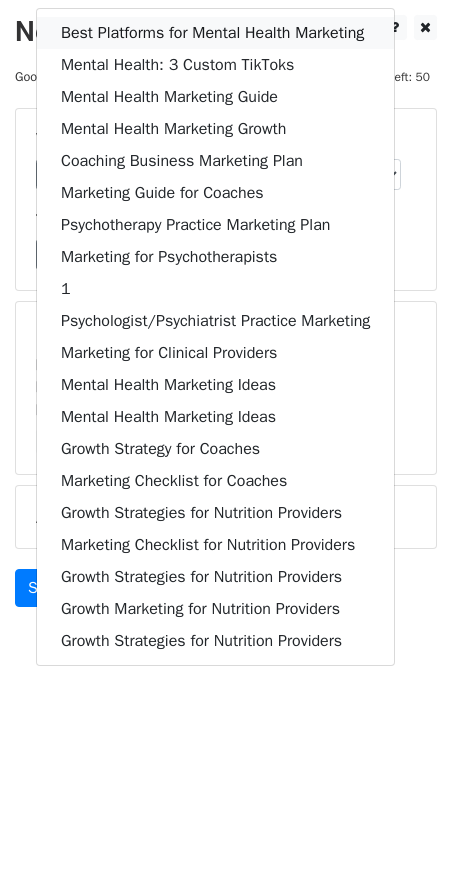 click on "Best Platforms for Mental Health Marketing" at bounding box center [215, 33] 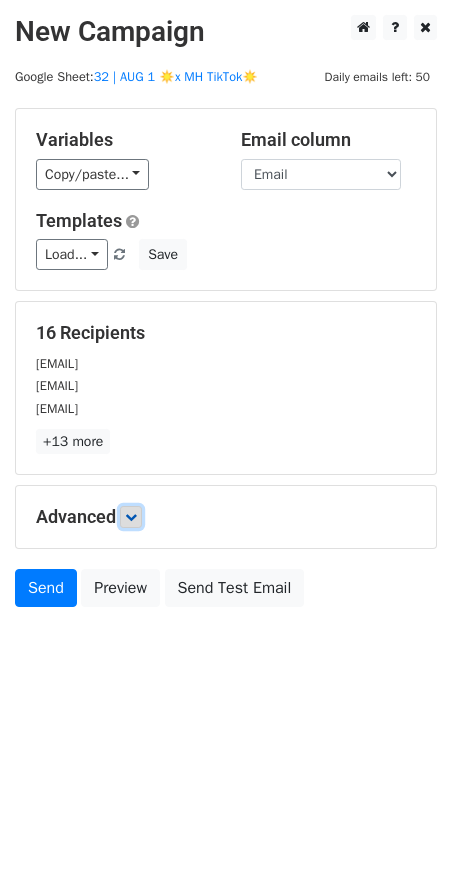 click at bounding box center [131, 517] 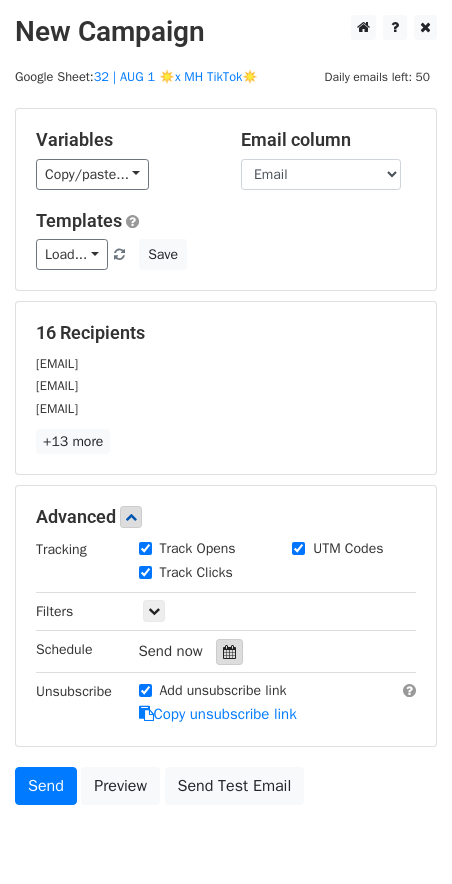 click at bounding box center (229, 652) 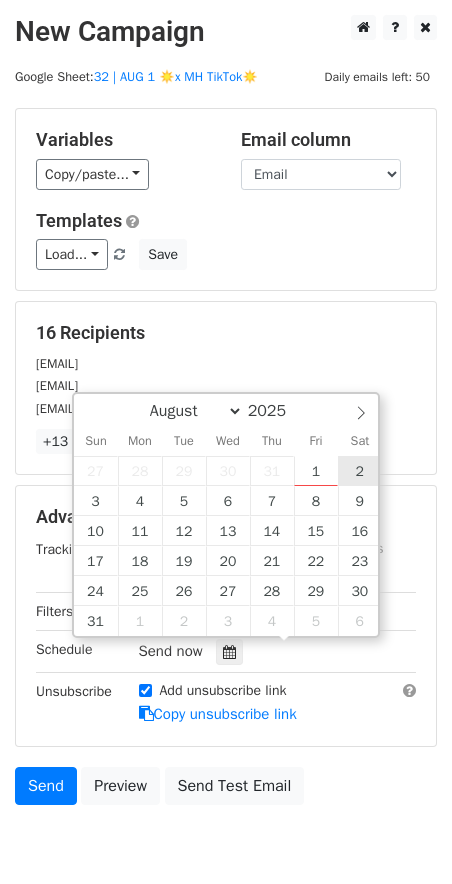 type on "2025-08-02 12:00" 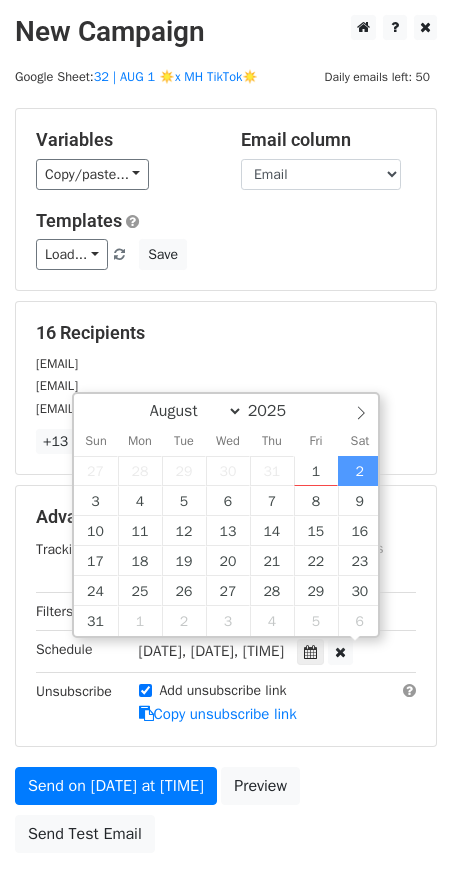 scroll, scrollTop: 0, scrollLeft: 0, axis: both 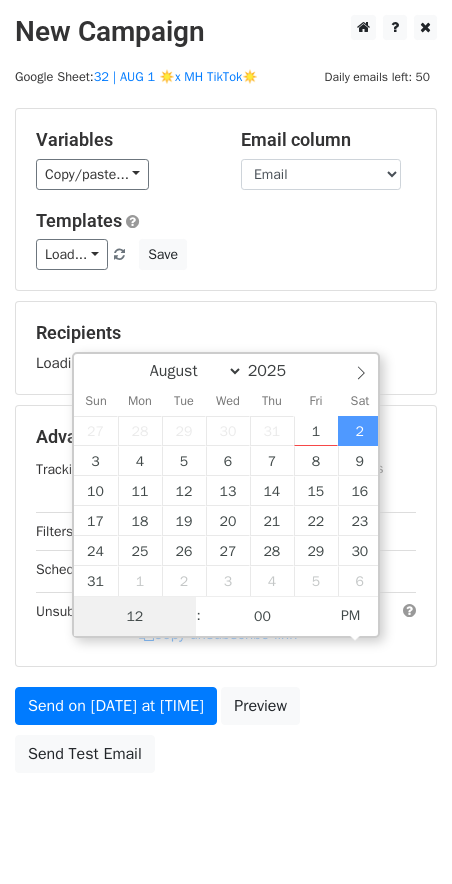type on "2" 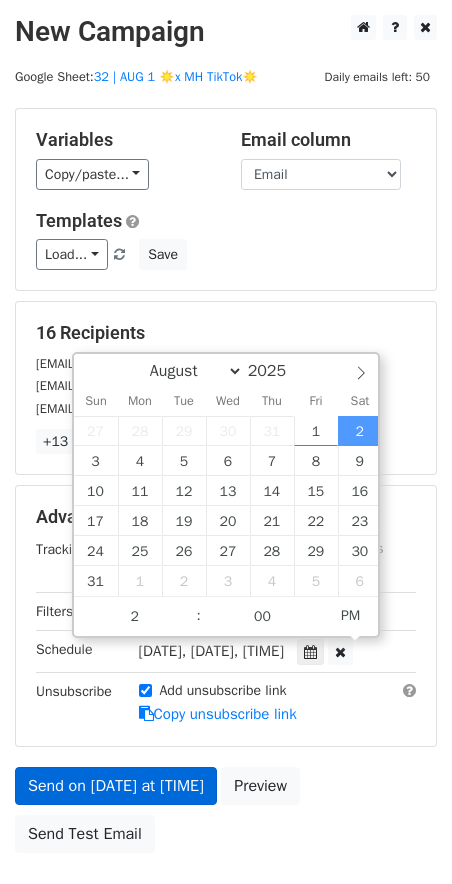 type on "2025-08-02 14:00" 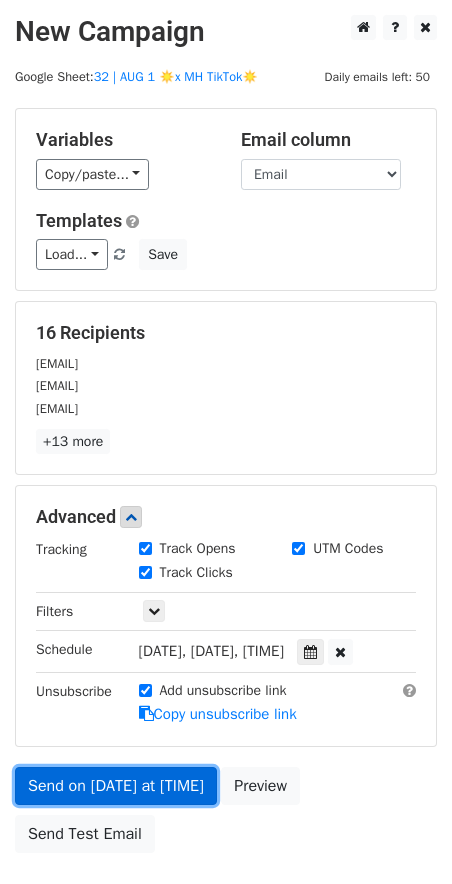 click on "Send on Aug 2 at 12:00pm" at bounding box center (116, 786) 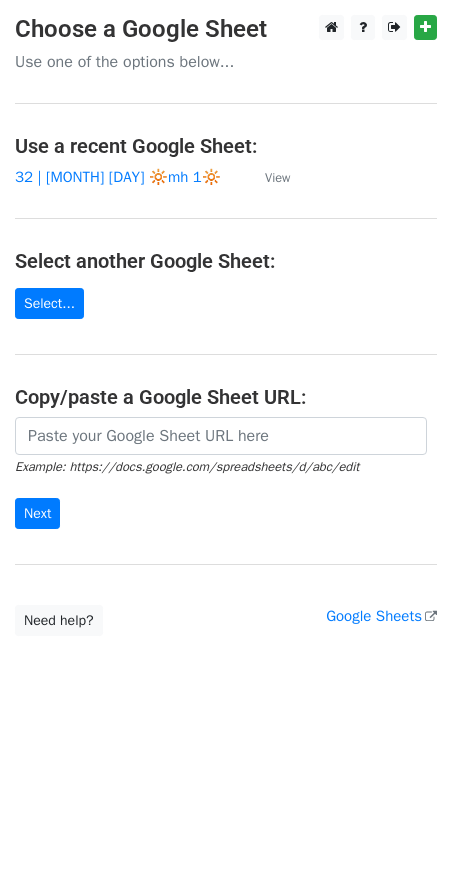 scroll, scrollTop: 0, scrollLeft: 0, axis: both 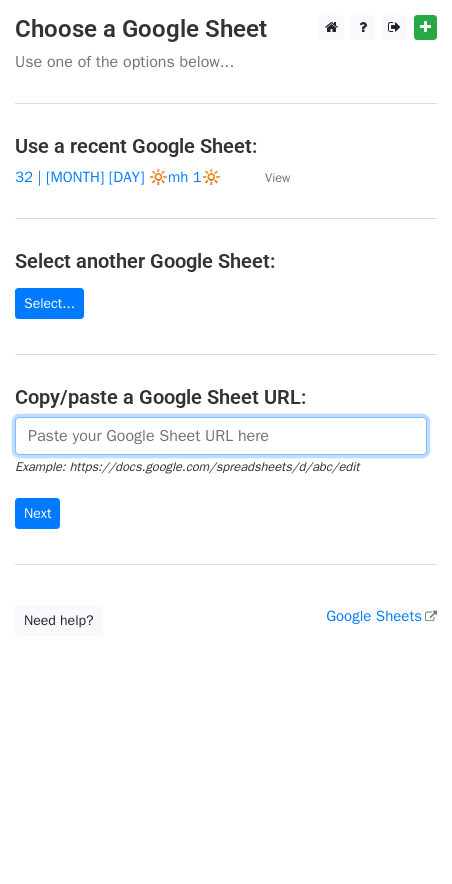 click at bounding box center [221, 436] 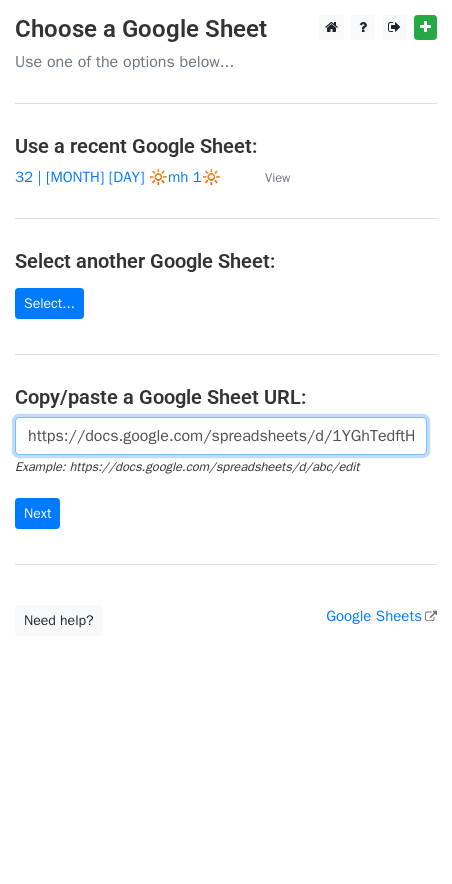 scroll, scrollTop: 0, scrollLeft: 444, axis: horizontal 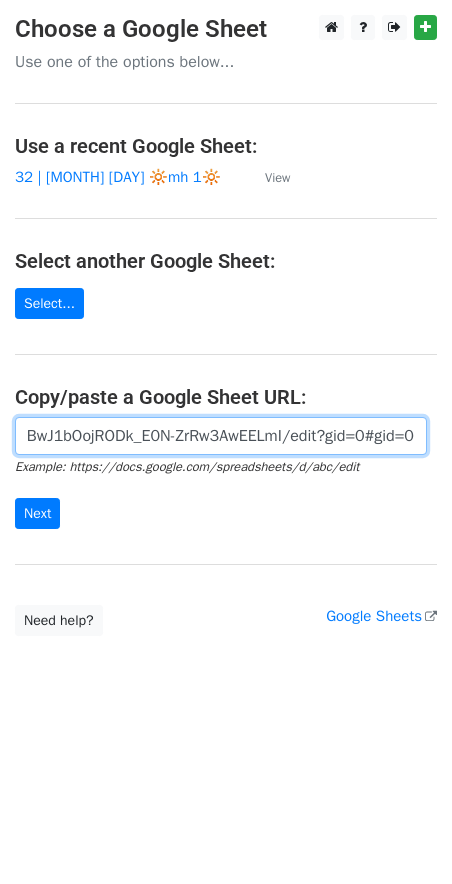 type on "https://docs.google.com/spreadsheets/d/1YGhTedftHQ-lLYBwJ1bOojRODk_E0N-ZrRw3AwEELmI/edit?gid=0#gid=0" 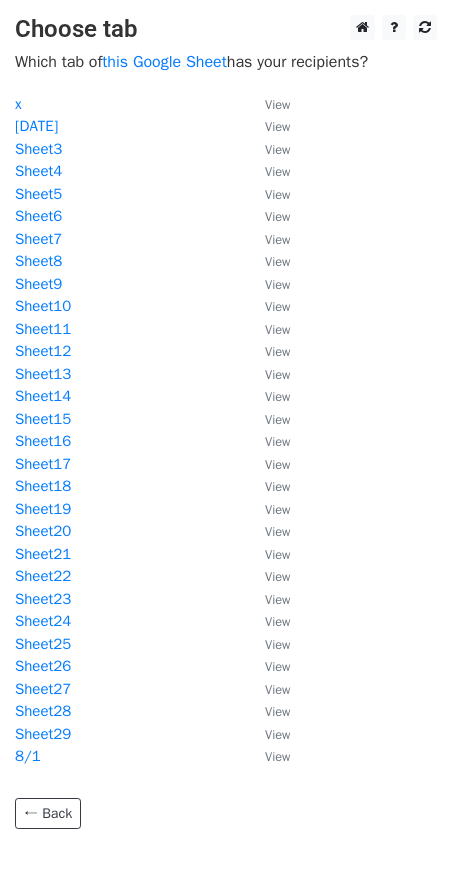 scroll, scrollTop: 0, scrollLeft: 0, axis: both 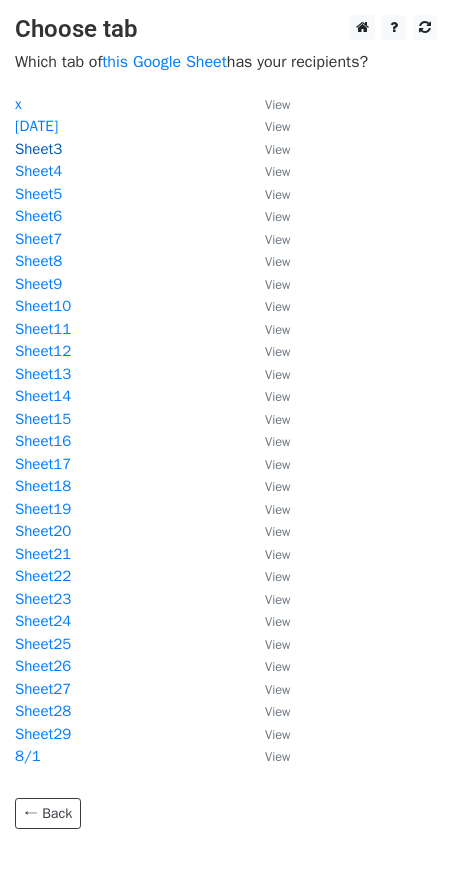 click on "Sheet3" at bounding box center [38, 149] 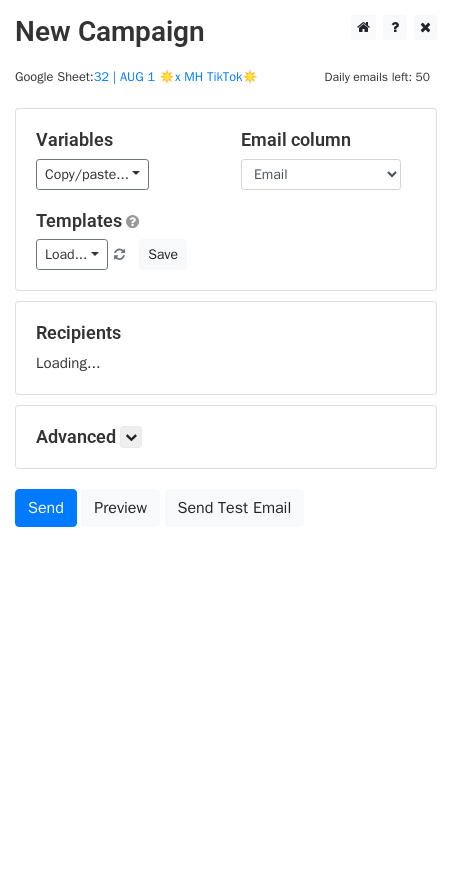 scroll, scrollTop: 0, scrollLeft: 0, axis: both 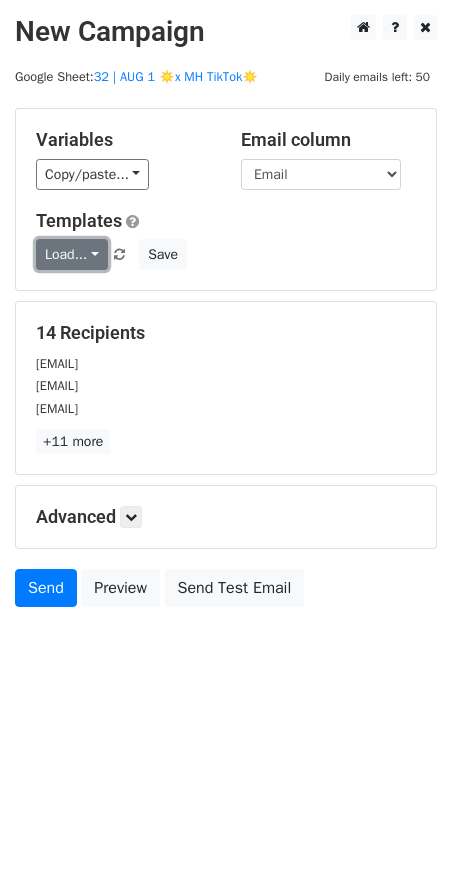 click on "Load..." at bounding box center [72, 254] 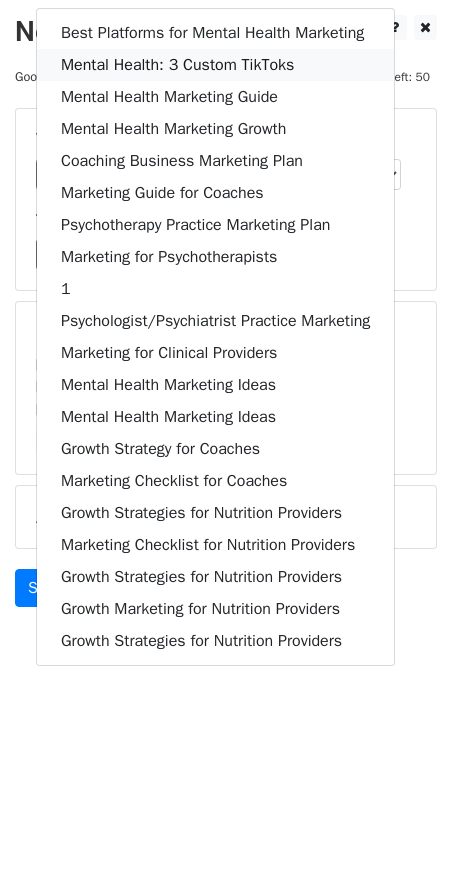 click on "Mental Health: 3 Custom TikToks" at bounding box center (215, 65) 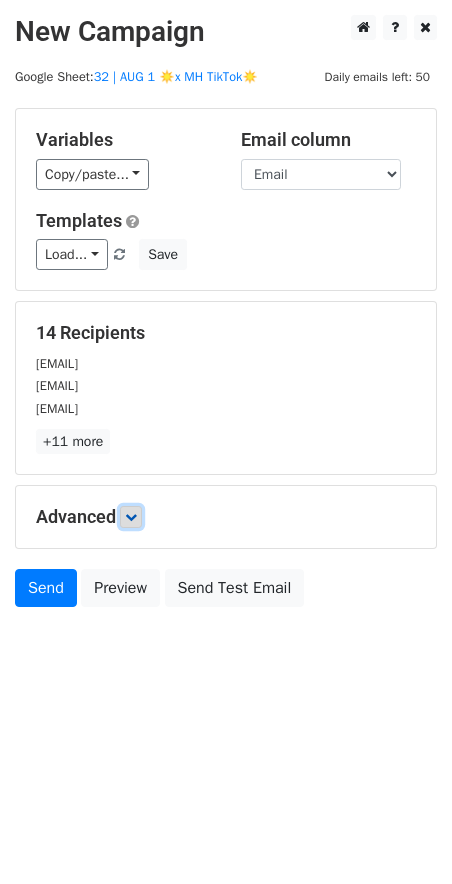 click at bounding box center (131, 517) 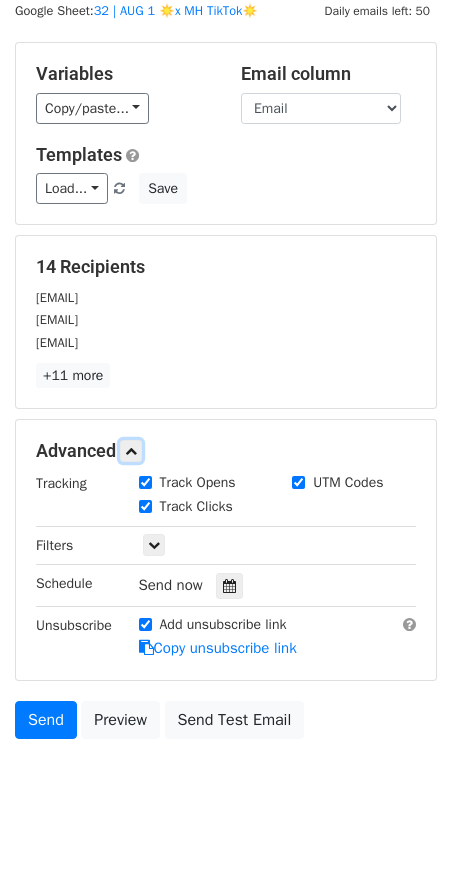 scroll, scrollTop: 88, scrollLeft: 0, axis: vertical 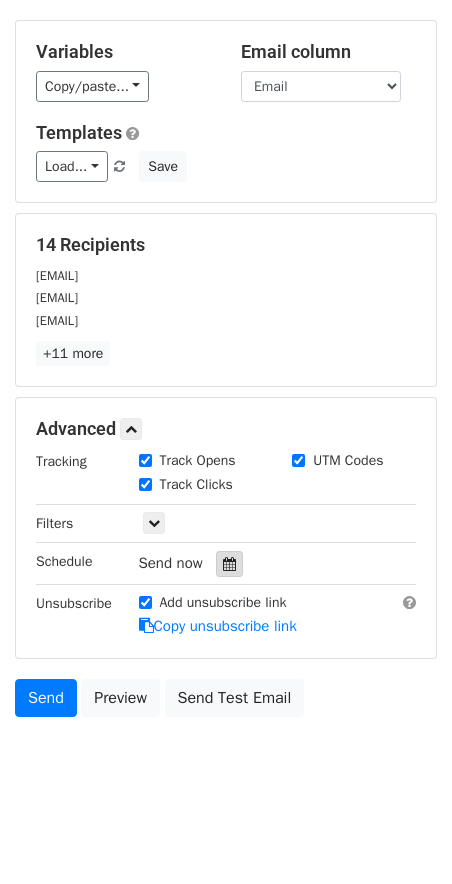 click at bounding box center [229, 564] 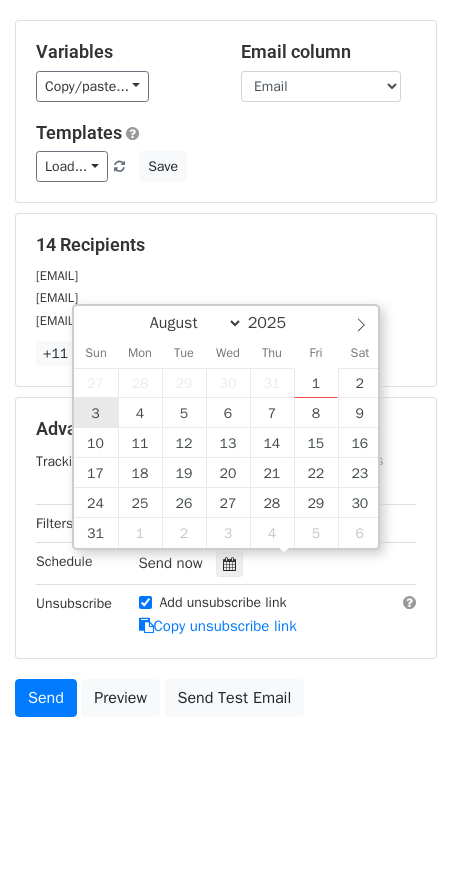 type on "2025-08-03 12:00" 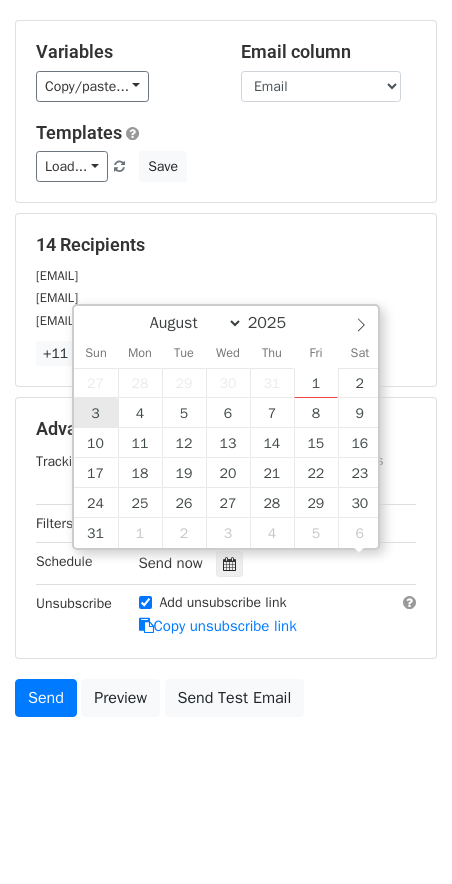 scroll, scrollTop: 0, scrollLeft: 0, axis: both 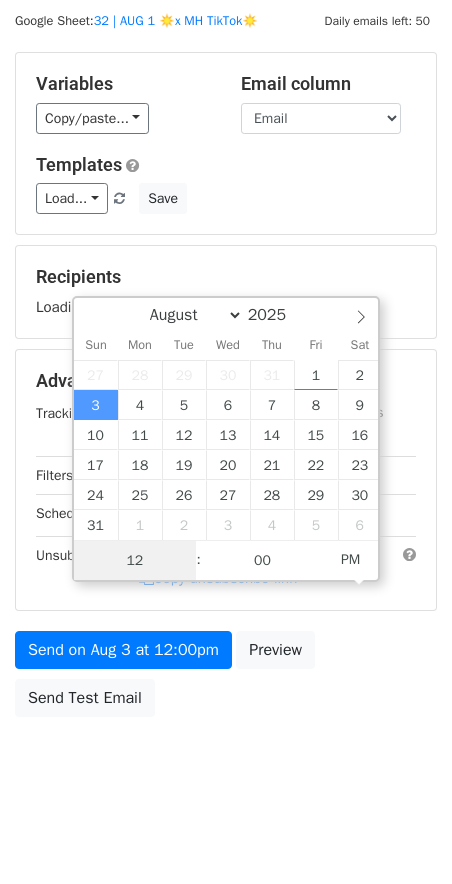 type on "2" 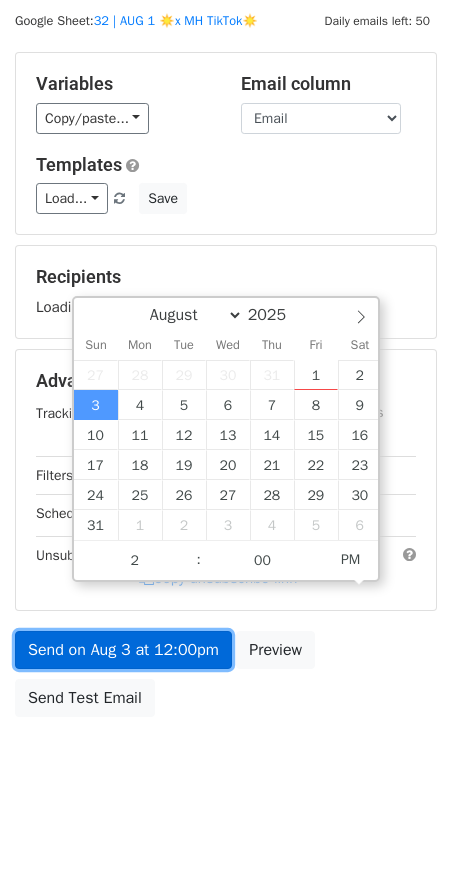 type on "2025-08-03 14:00" 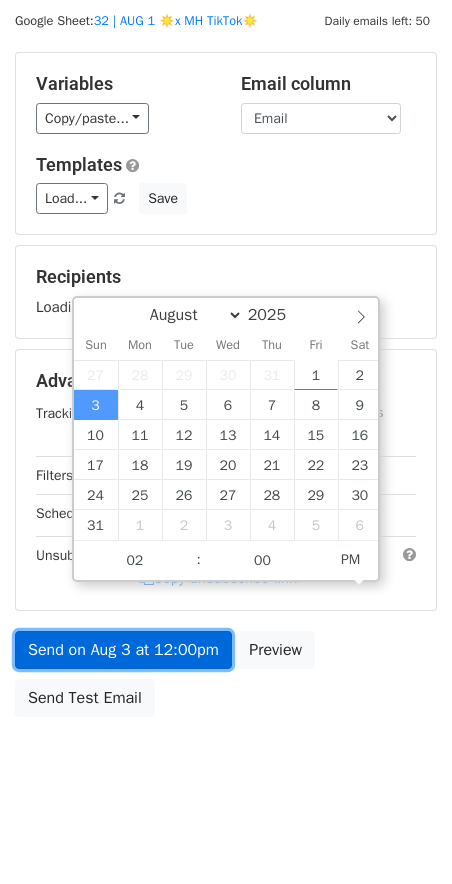click on "Variables
Copy/paste...
{{Email}}
Email column
Email
Templates
Load...
Best Platforms for Mental Health Marketing
Mental Health: 3 Custom TikToks
Mental Health Marketing Guide
Mental Health Marketing Growth
Coaching Business Marketing Plan
Marketing Guide for Coaches
Psychotherapy Practice Marketing Plan
Marketing for Psychotherapists
1
Psychologist/Psychiatrist Practice Marketing
Marketing for Clinical Providers
Mental Health Marketing Ideas
Mental Health Marketing Ideas
Growth Strategy for Coaches
Marketing Checklist for Coaches
Growth Strategies for Nutrition Providers
Marketing Checklist for Nutrition Providers
Growth Strategies for Nutrition Providers
Growth Marketing for Nutrition Providers
Growth Strategies for Nutrition Providers
Save
Recipients Loading...
Advanced
Tracking
Track Opens
UTM Codes" at bounding box center (226, 389) 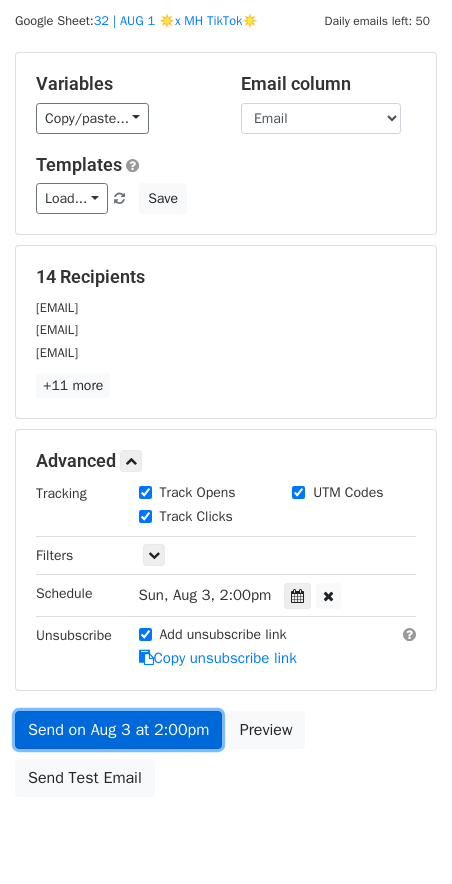 click on "Send on Aug 3 at 2:00pm" at bounding box center [118, 730] 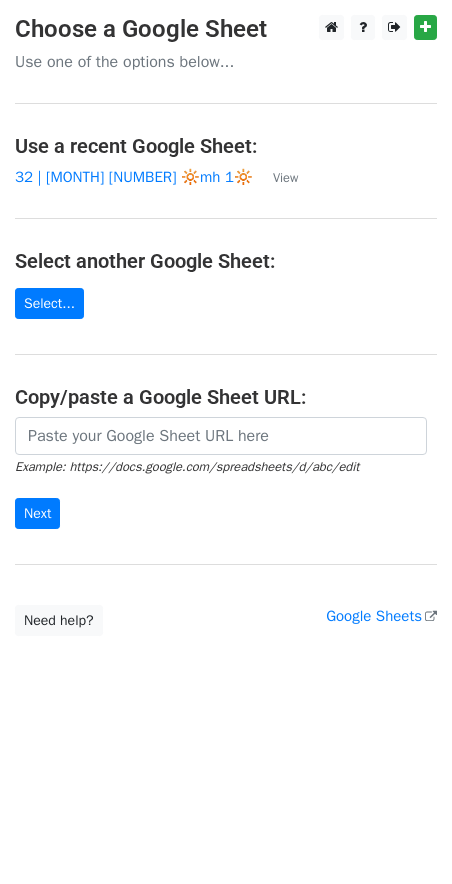 scroll, scrollTop: 0, scrollLeft: 0, axis: both 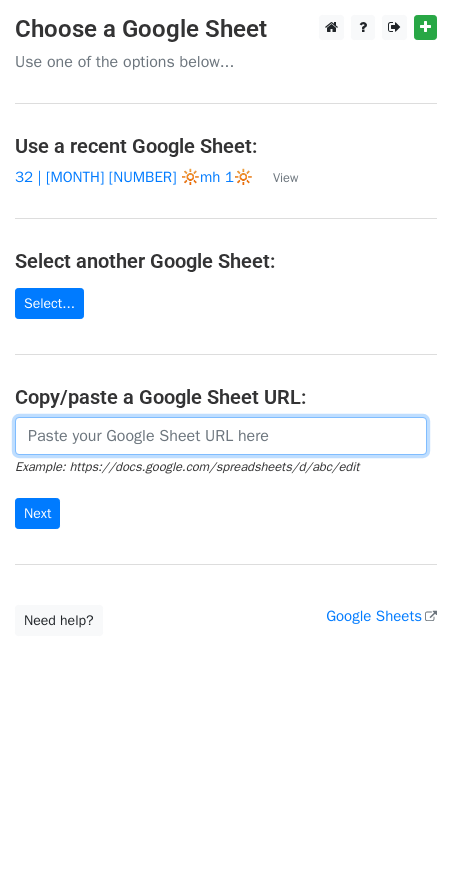 click at bounding box center (221, 436) 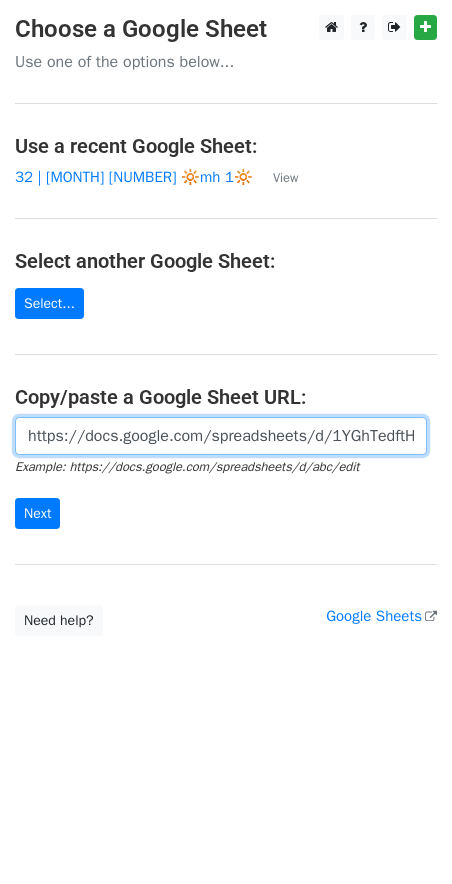 scroll, scrollTop: 0, scrollLeft: 444, axis: horizontal 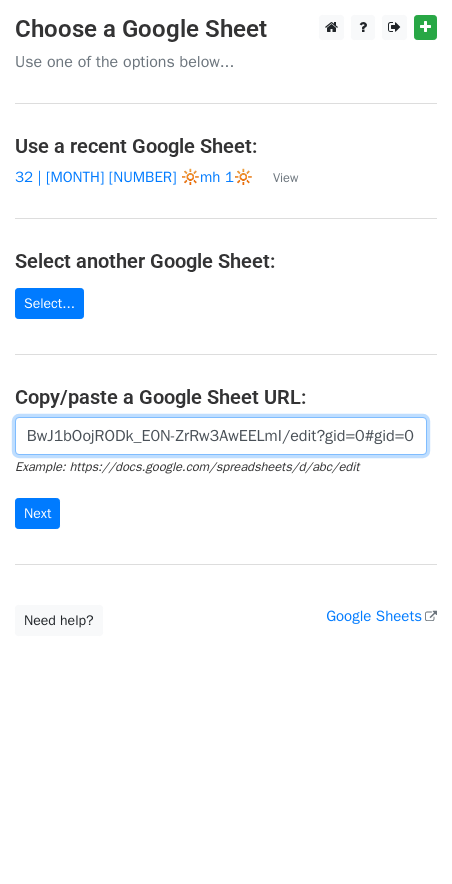 type on "https://docs.google.com/spreadsheets/d/1YGhTedftHQ-lLYBwJ1bOojRODk_E0N-ZrRw3AwEELmI/edit?gid=0#gid=0" 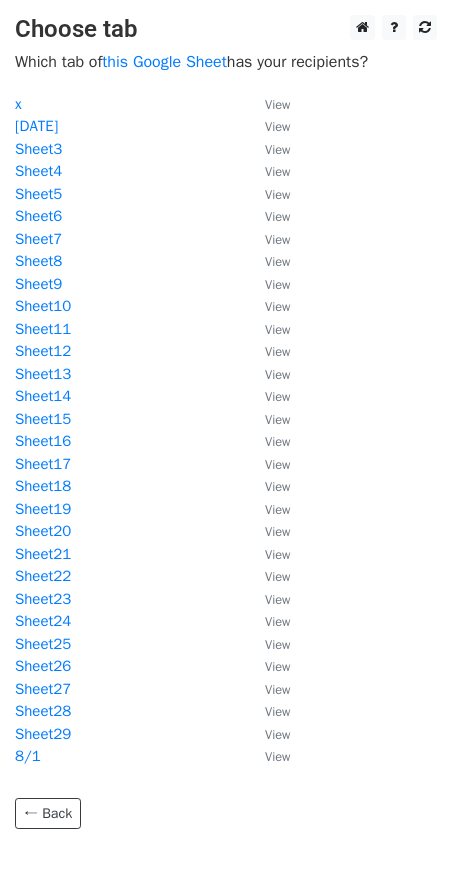 scroll, scrollTop: 0, scrollLeft: 0, axis: both 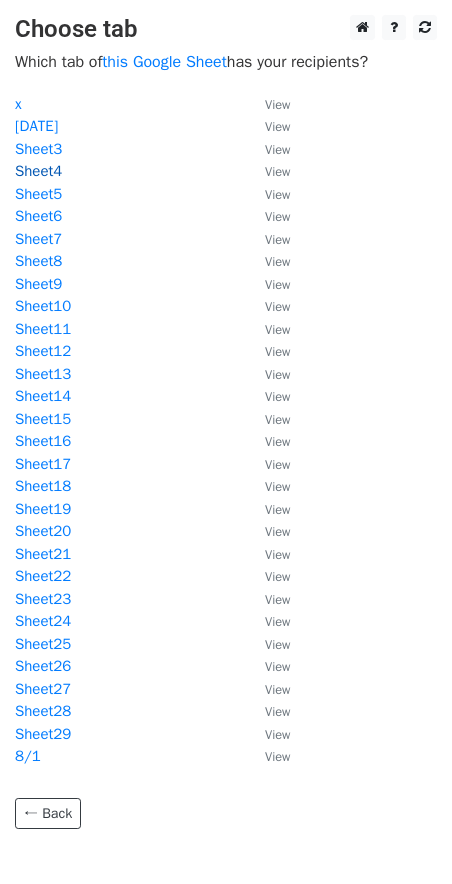 click on "Sheet4" at bounding box center [38, 171] 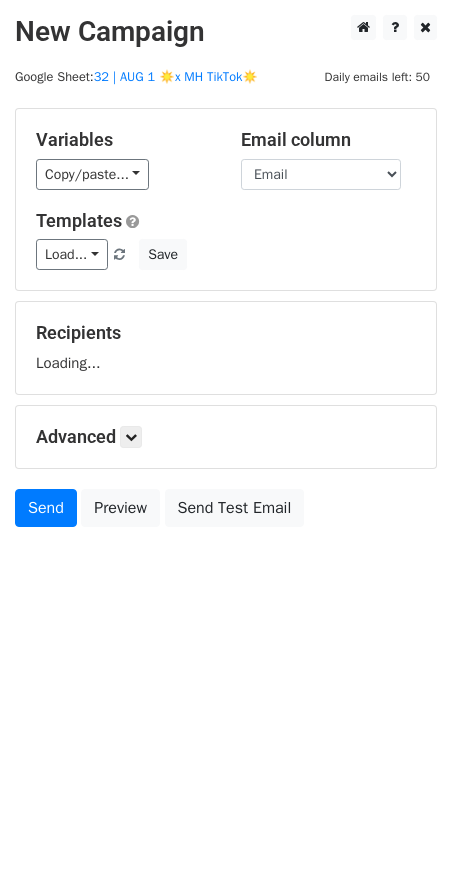 scroll, scrollTop: 0, scrollLeft: 0, axis: both 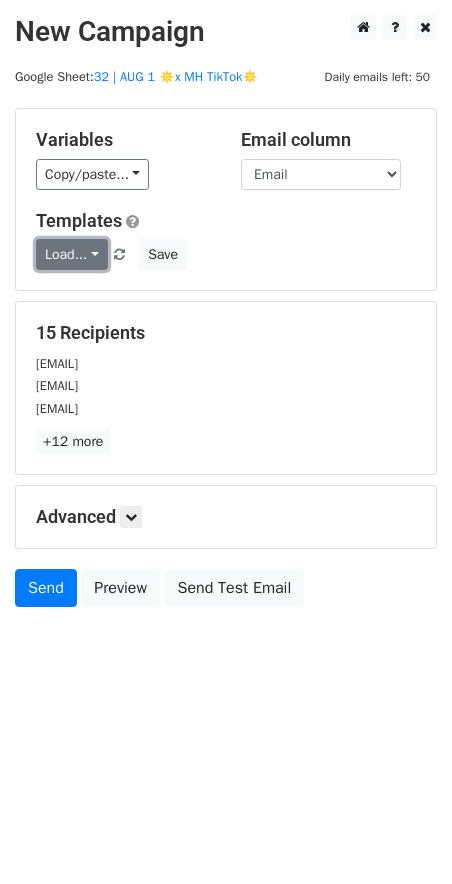 click on "Load..." at bounding box center [72, 254] 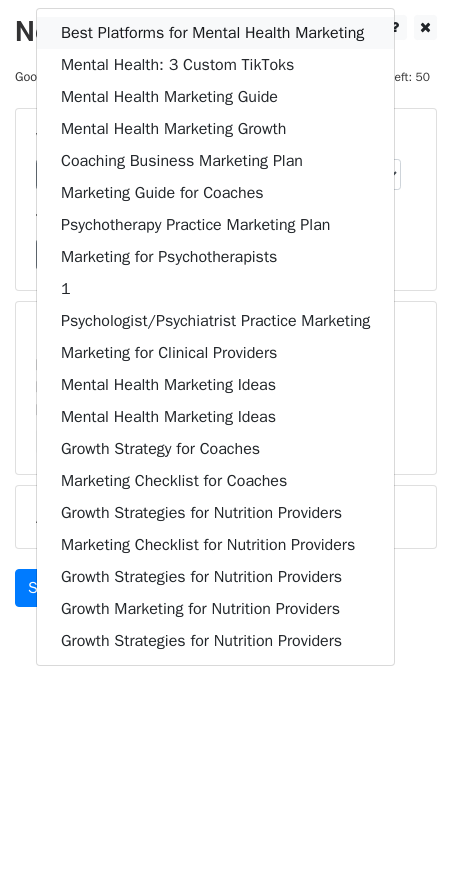 click on "Best Platforms for Mental Health Marketing" at bounding box center (215, 33) 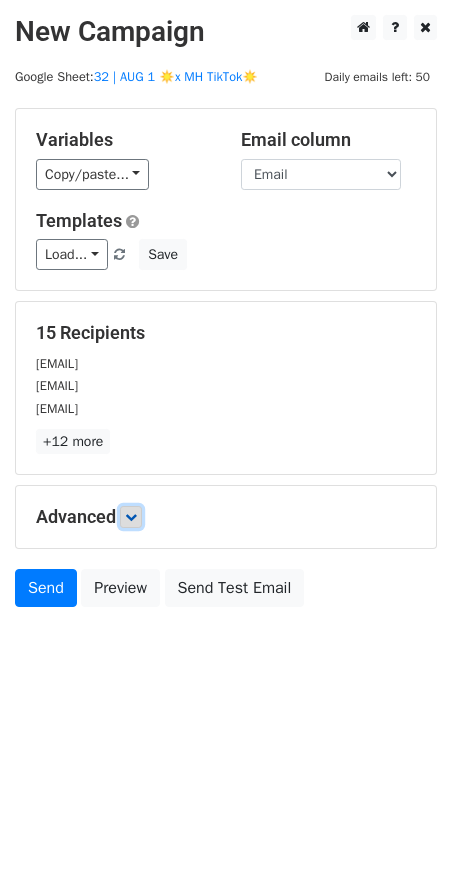 click at bounding box center (131, 517) 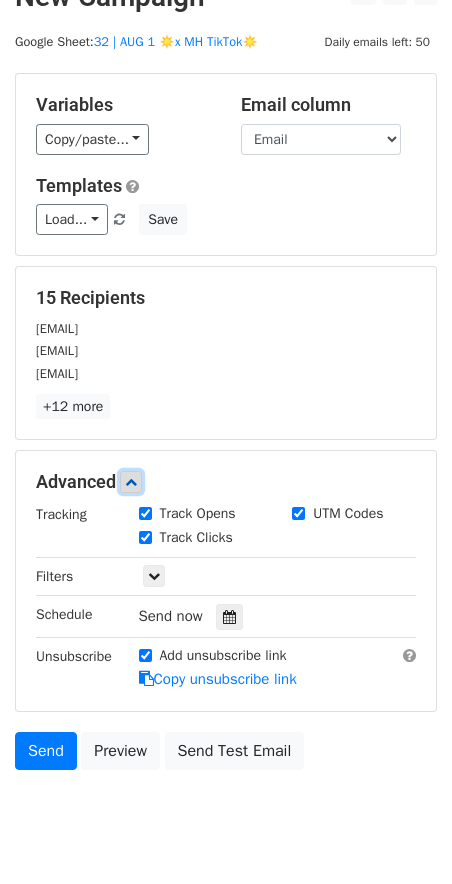 scroll, scrollTop: 88, scrollLeft: 0, axis: vertical 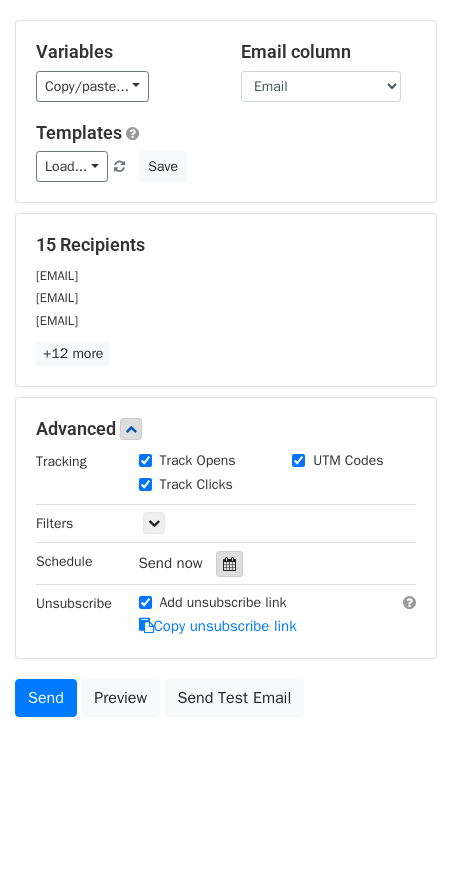 click at bounding box center (229, 564) 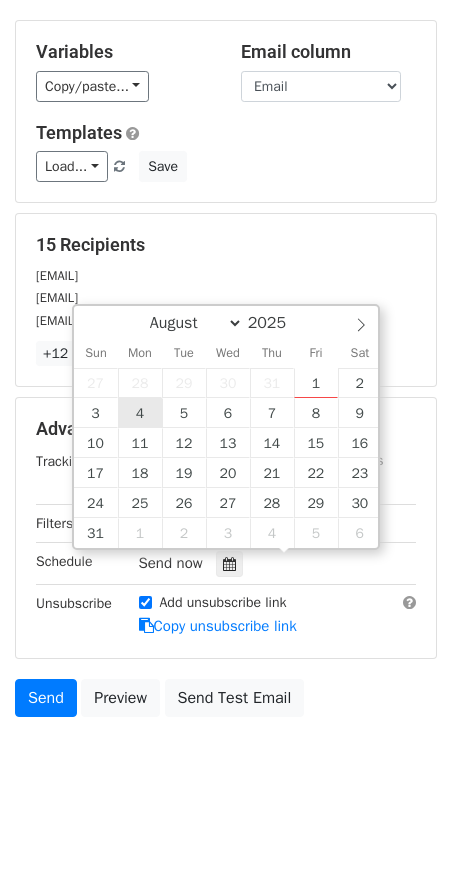 type on "2025-08-04 12:00" 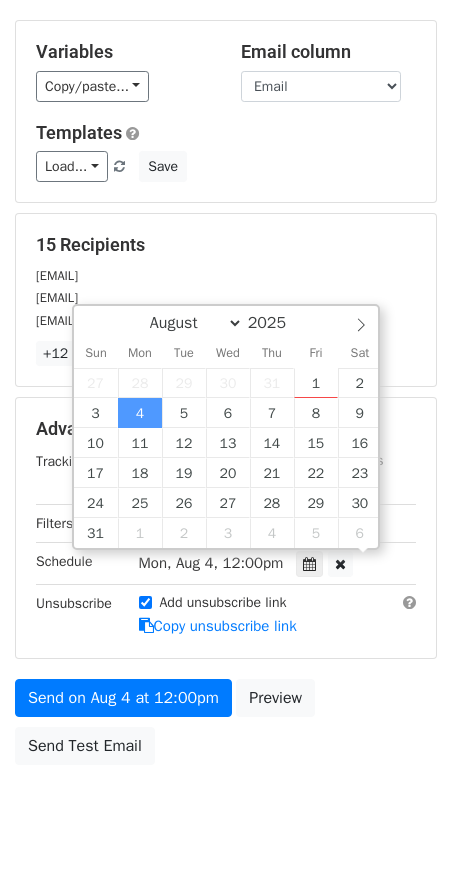 scroll, scrollTop: 0, scrollLeft: 0, axis: both 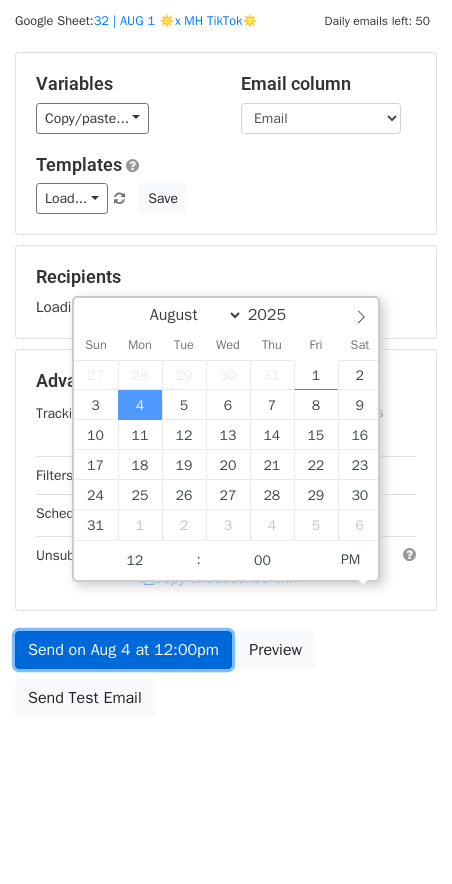 click on "Send on Aug 4 at 12:00pm" at bounding box center (123, 650) 